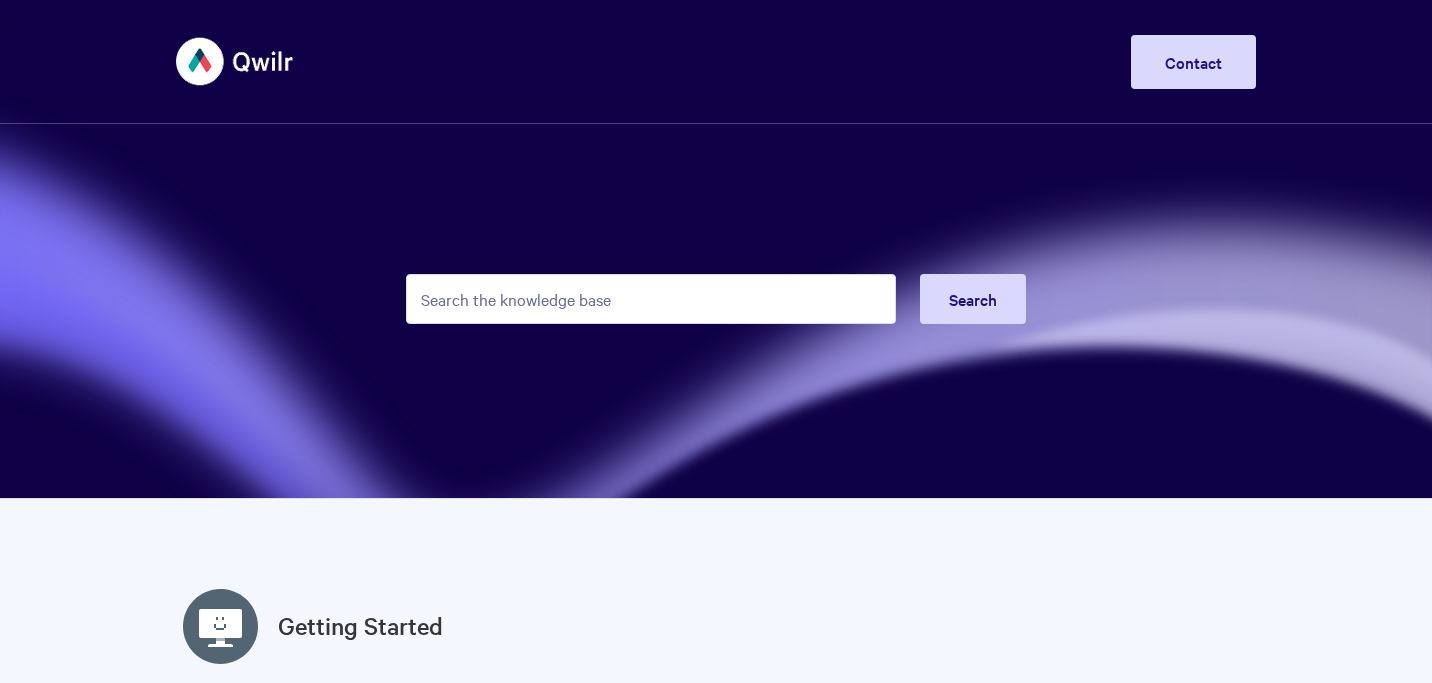 scroll, scrollTop: 0, scrollLeft: 0, axis: both 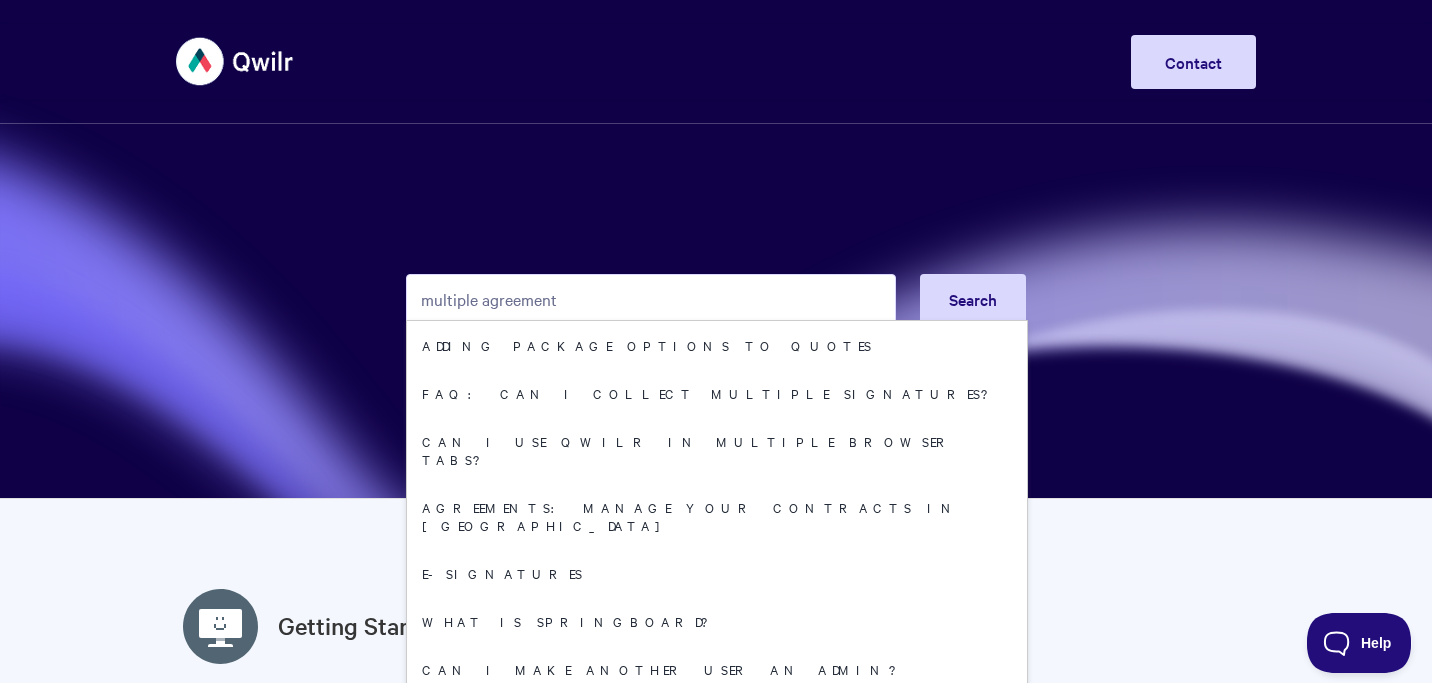 type on "multiple agreement" 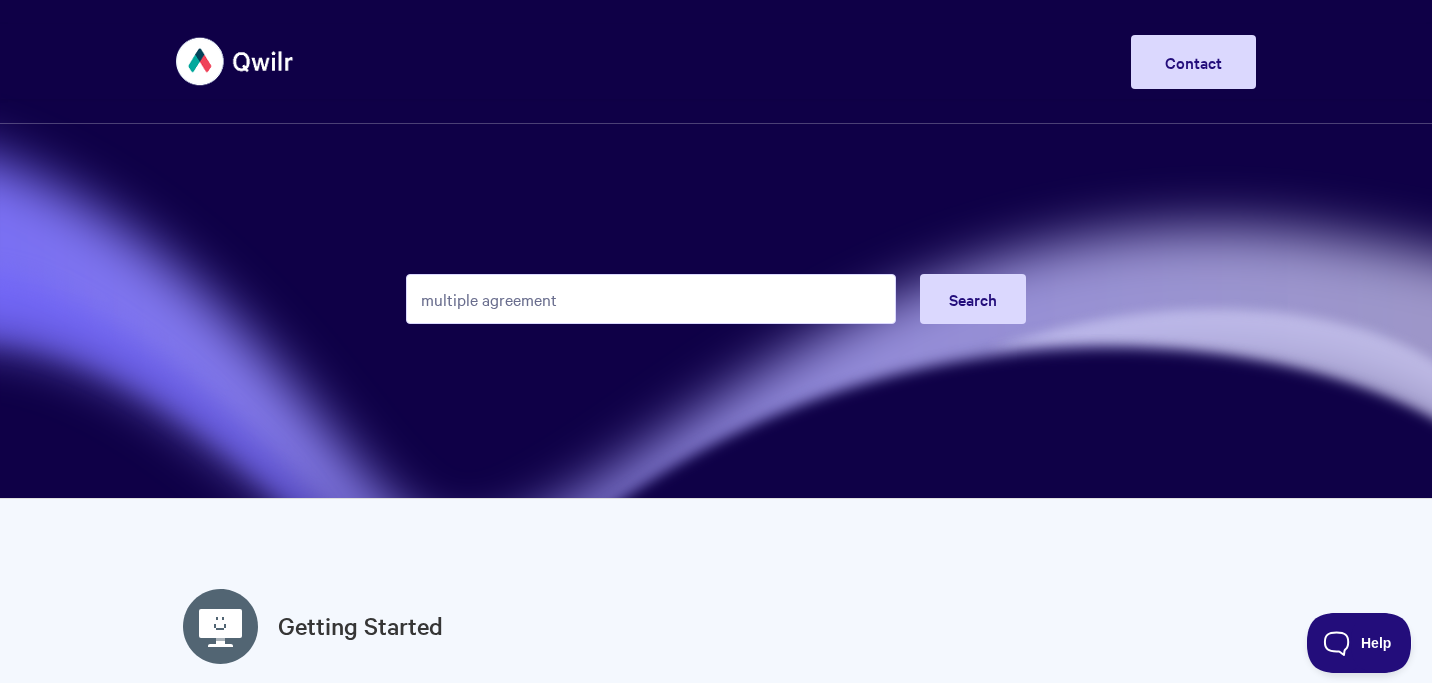 click on "multiple agreement" at bounding box center [651, 299] 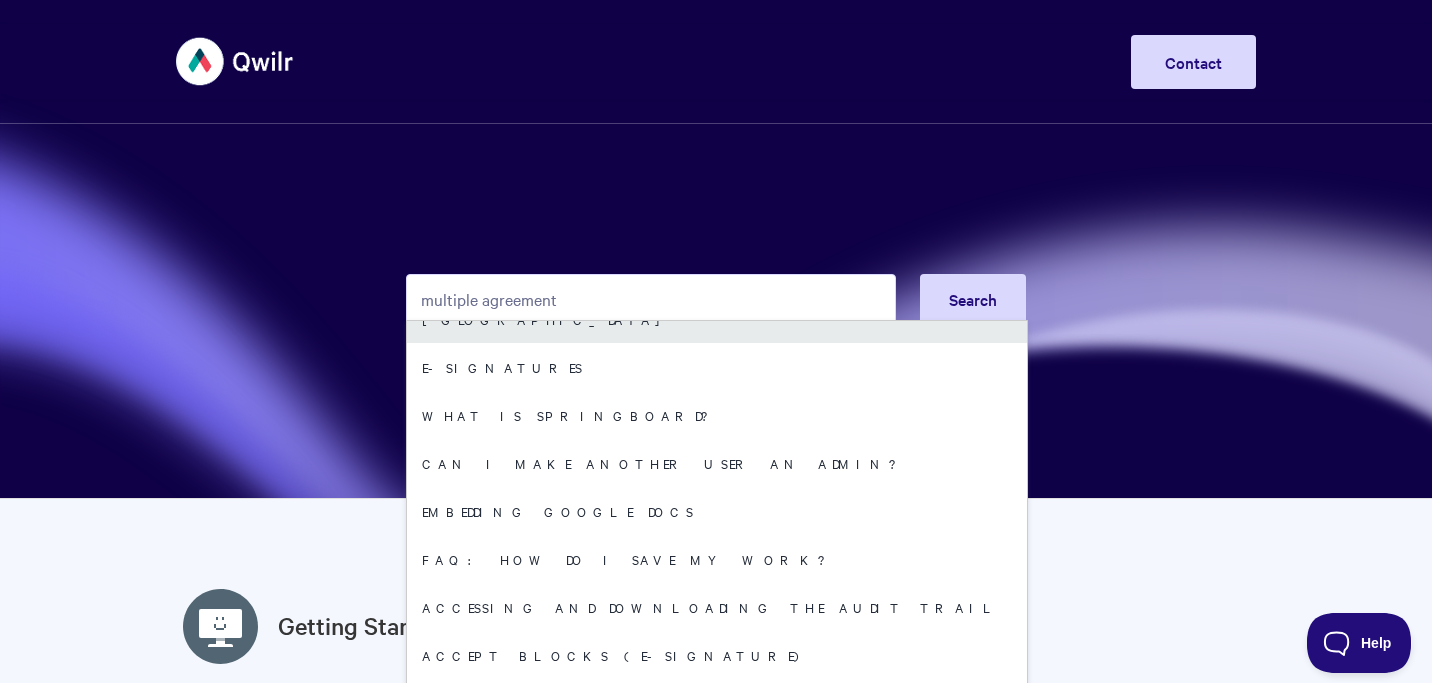 scroll, scrollTop: 209, scrollLeft: 0, axis: vertical 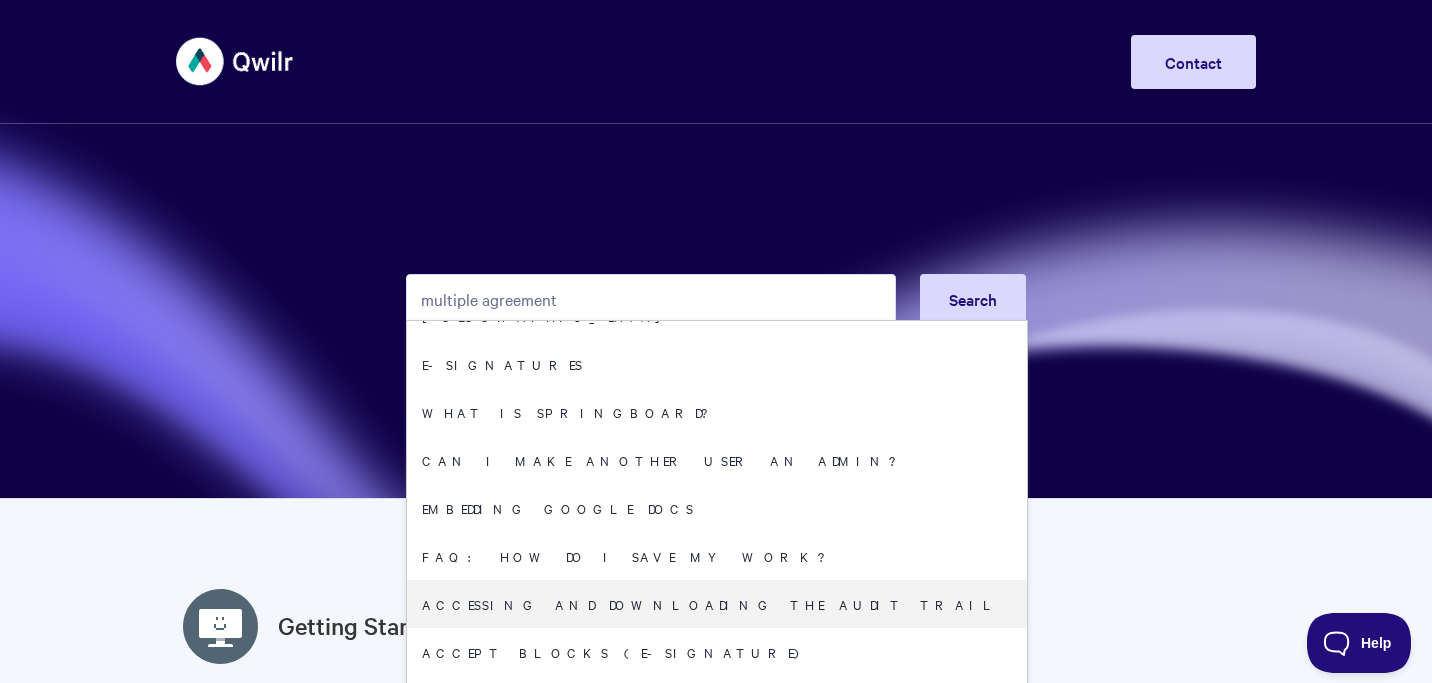 click on "Toggle Navigation
Home
Getting Started
Creating & Editing Pages
Sharing & Analyzing Pages
Integrations
Account Management & Billing
Troubleshooting
Qwilr Springboard   Contact Contact" at bounding box center (716, 2660) 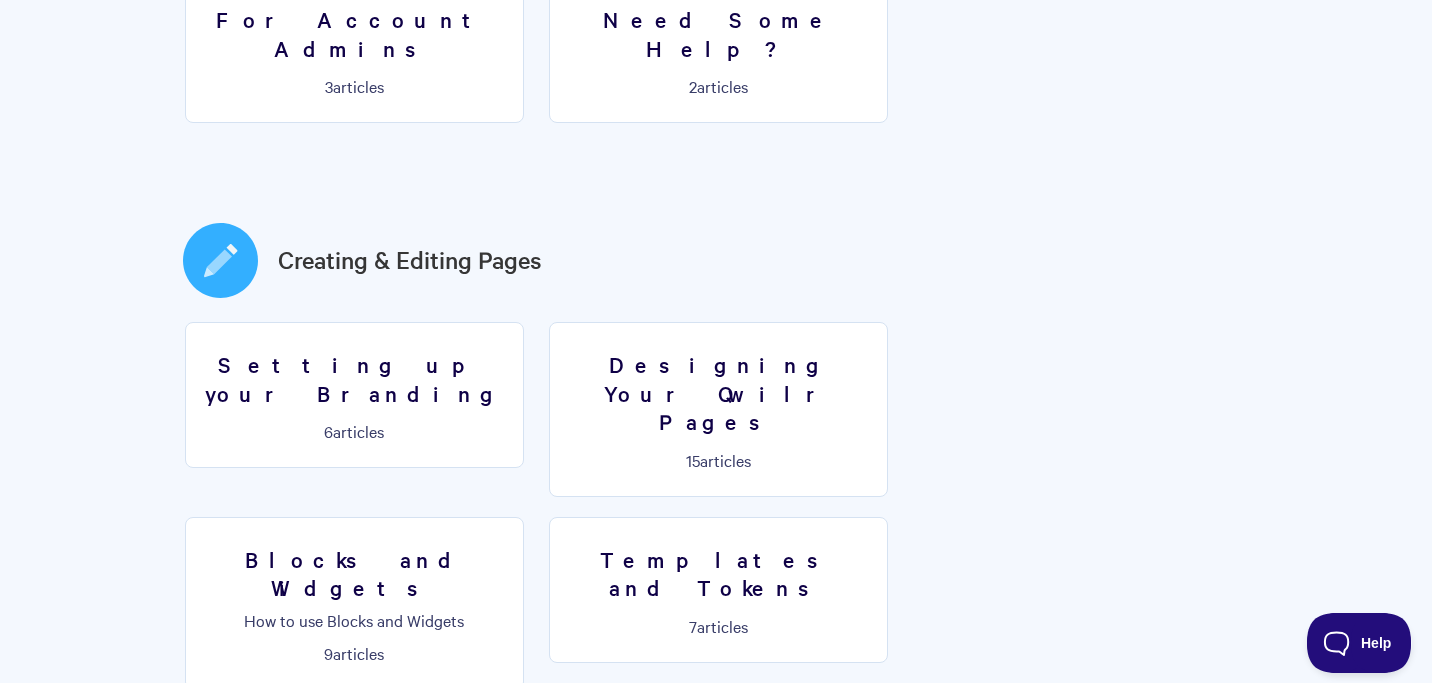 scroll, scrollTop: 1059, scrollLeft: 0, axis: vertical 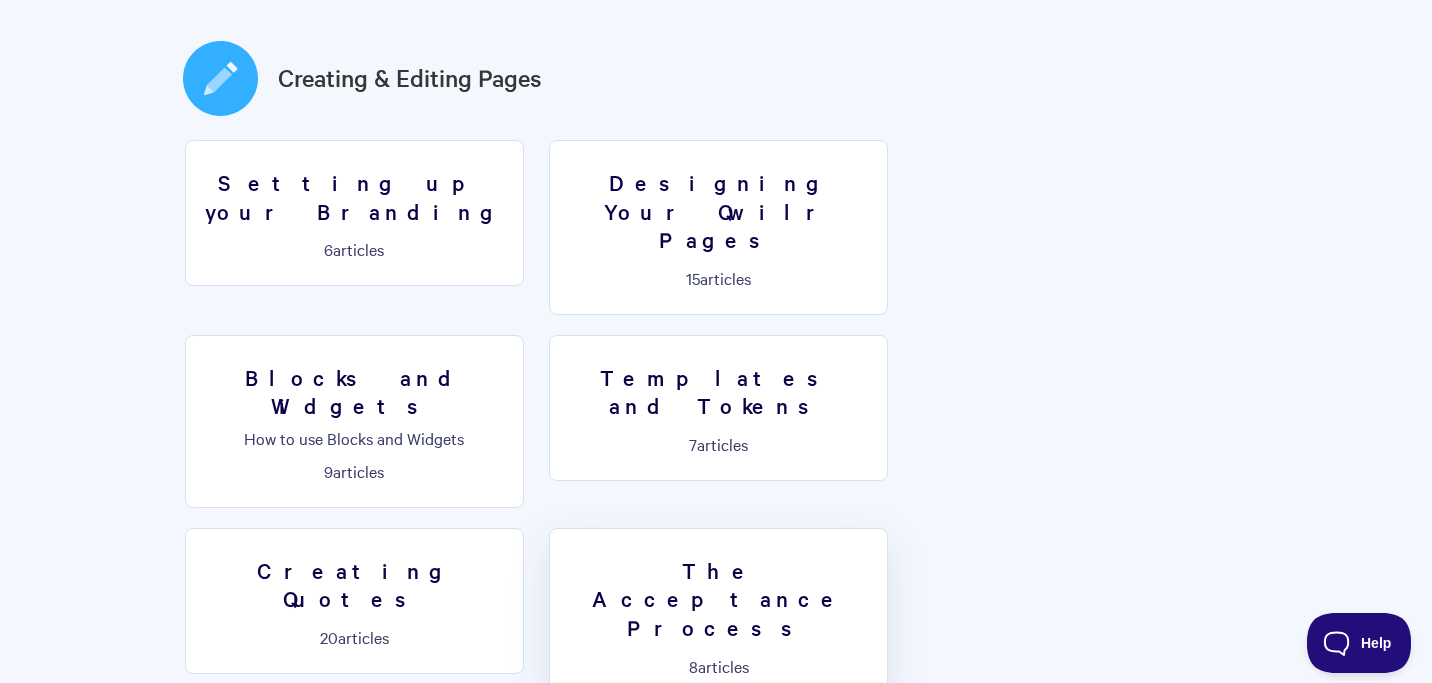 click on "8  articles" at bounding box center [718, 666] 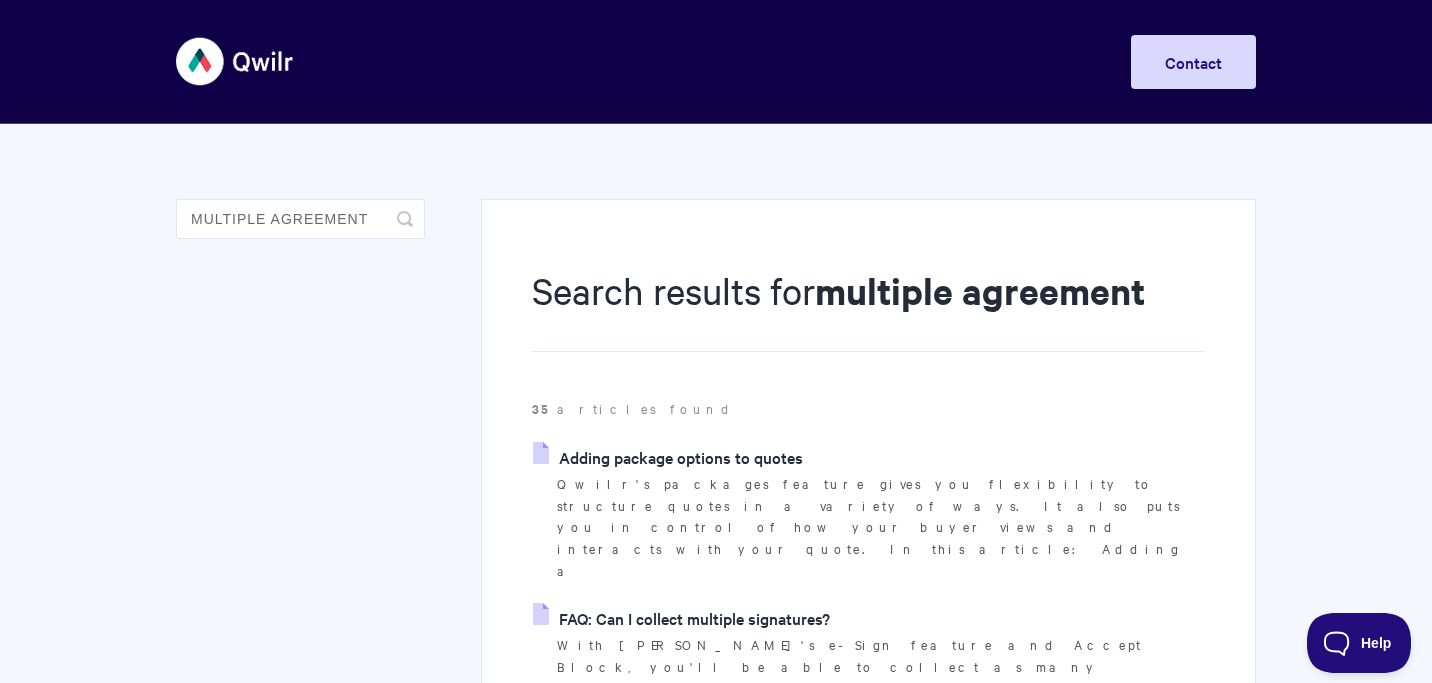 scroll, scrollTop: 147, scrollLeft: 0, axis: vertical 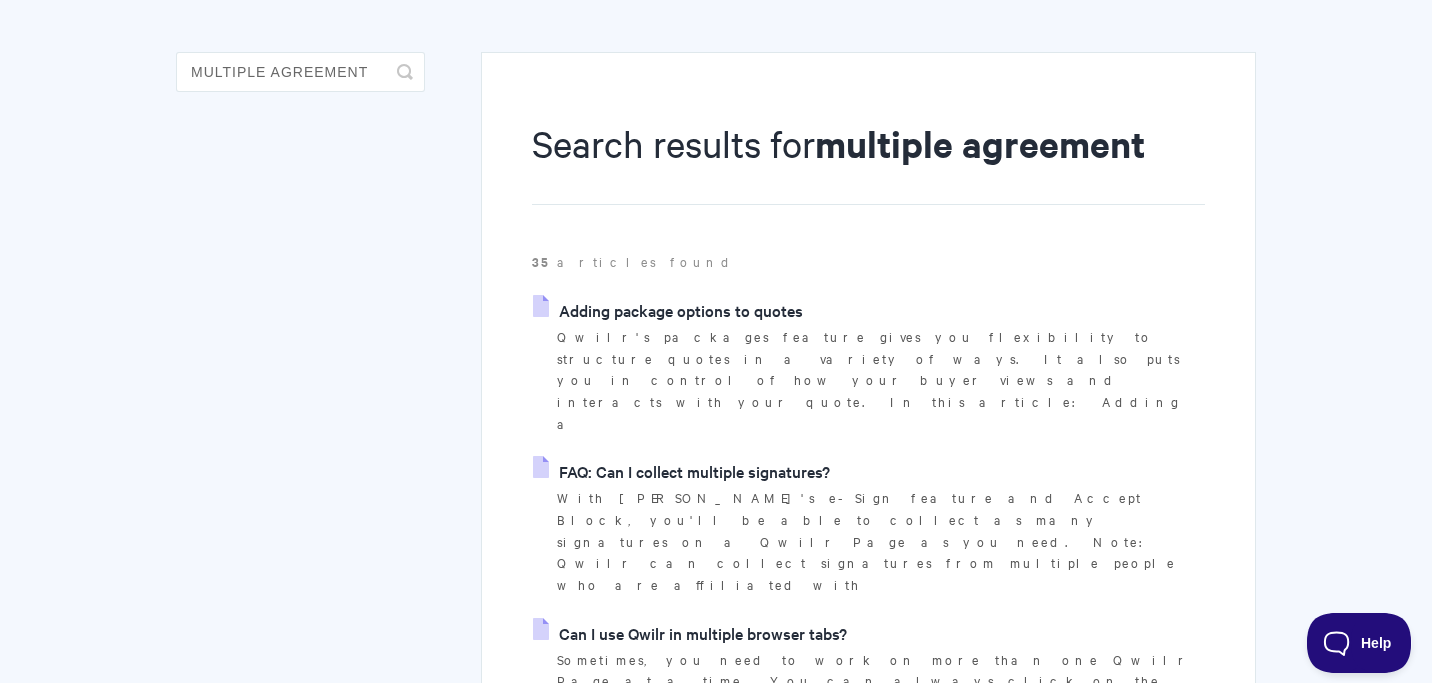 click on "FAQ: Can I collect multiple signatures?" at bounding box center [681, 471] 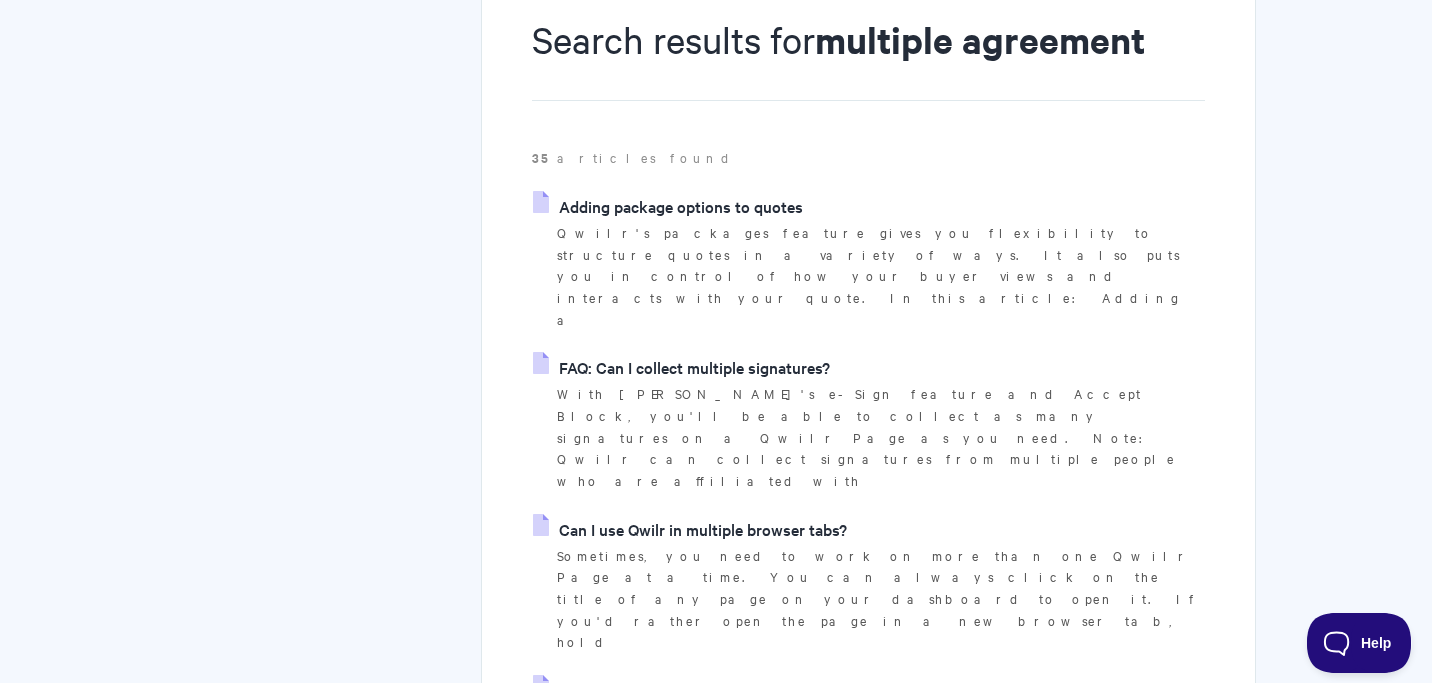 scroll, scrollTop: 252, scrollLeft: 0, axis: vertical 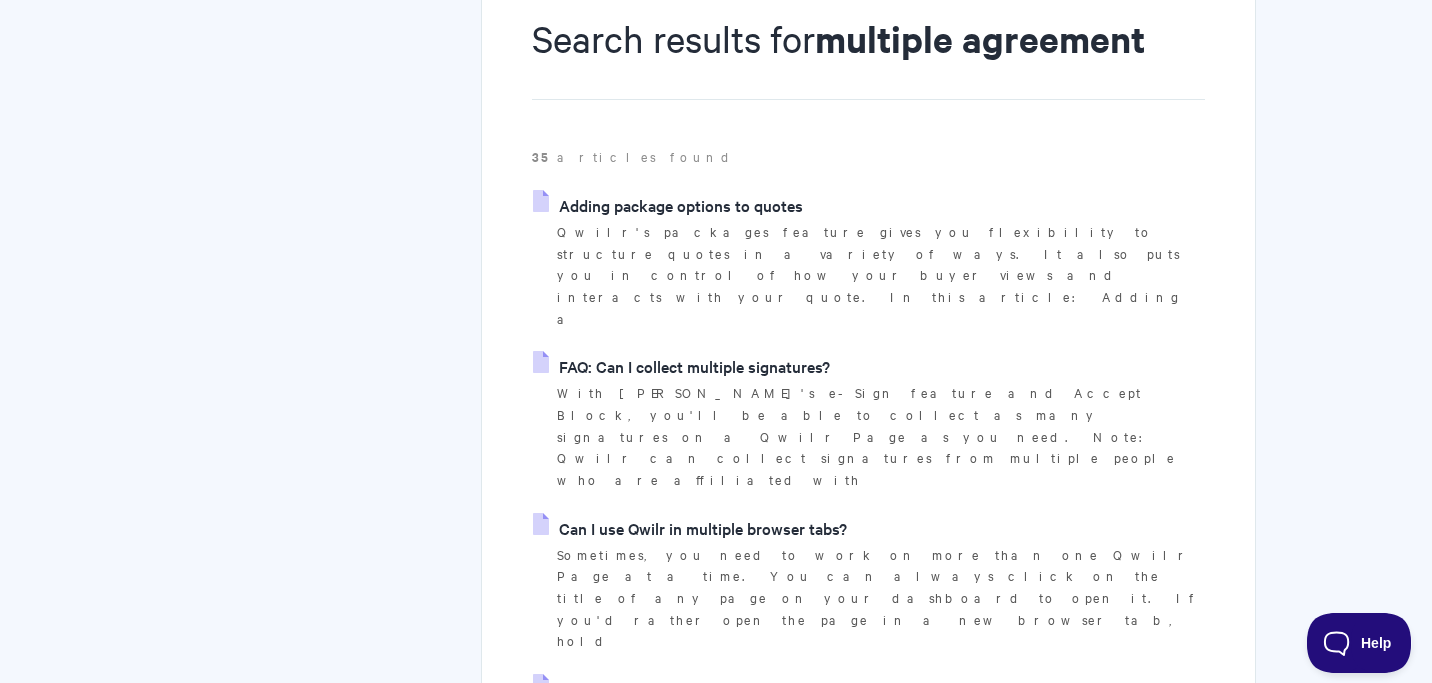 click on "FAQ: Can I collect multiple signatures?" at bounding box center (681, 366) 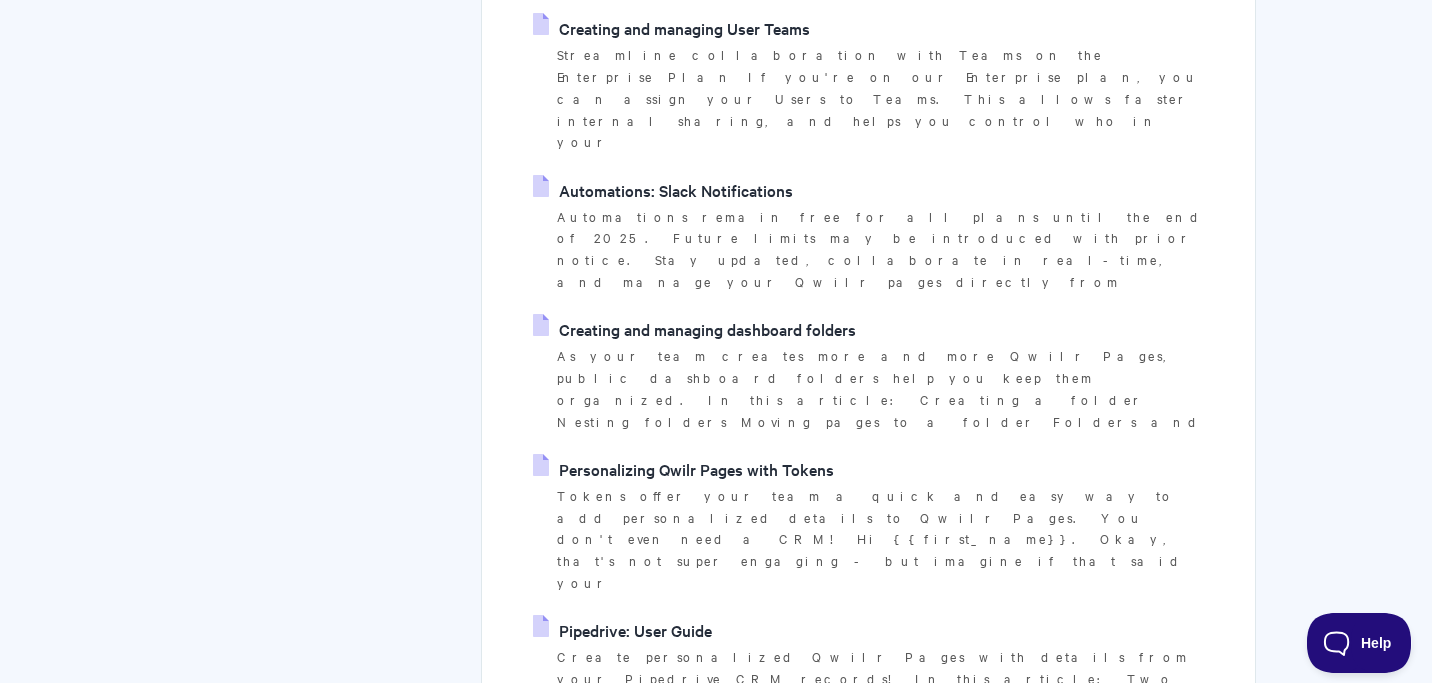 scroll, scrollTop: 3385, scrollLeft: 0, axis: vertical 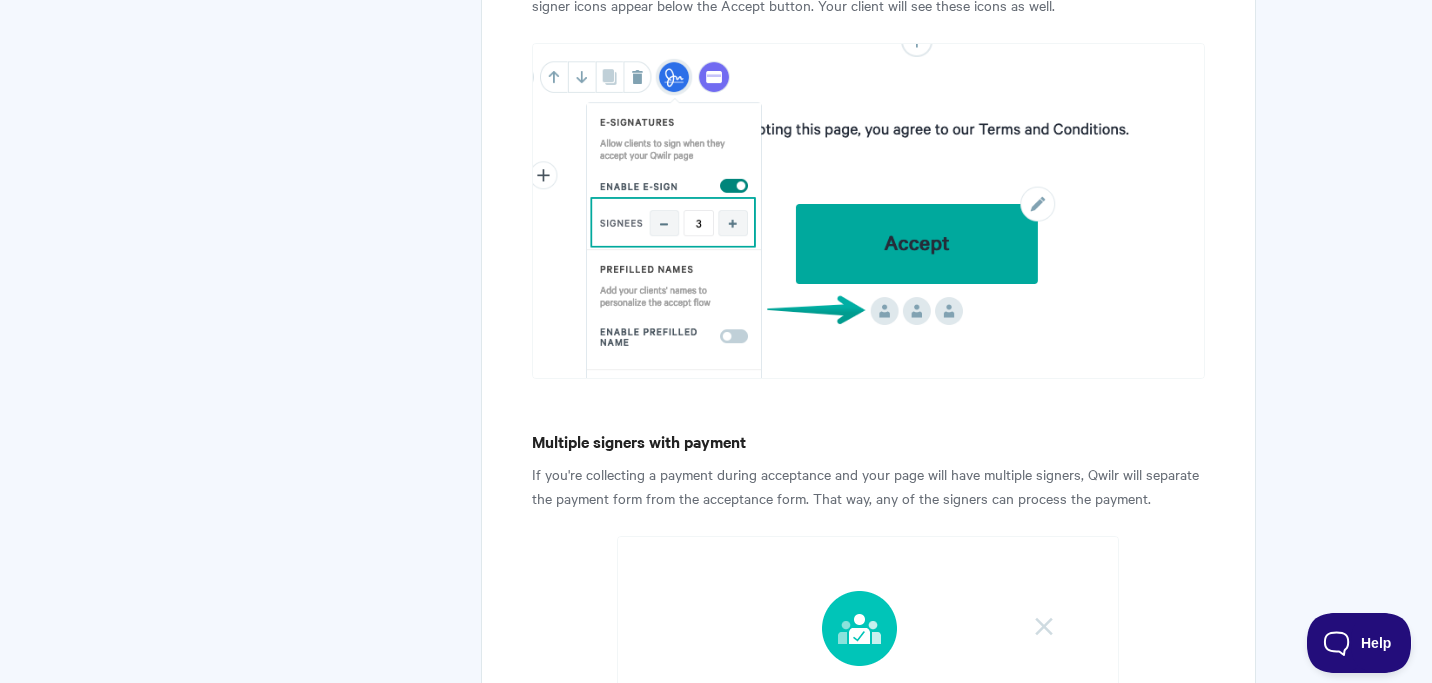 click on "If you're collecting a payment during acceptance and your page will have multiple signers, Qwilr will separate the payment form from the acceptance form. That way, any of the signers can process the payment." at bounding box center [868, 486] 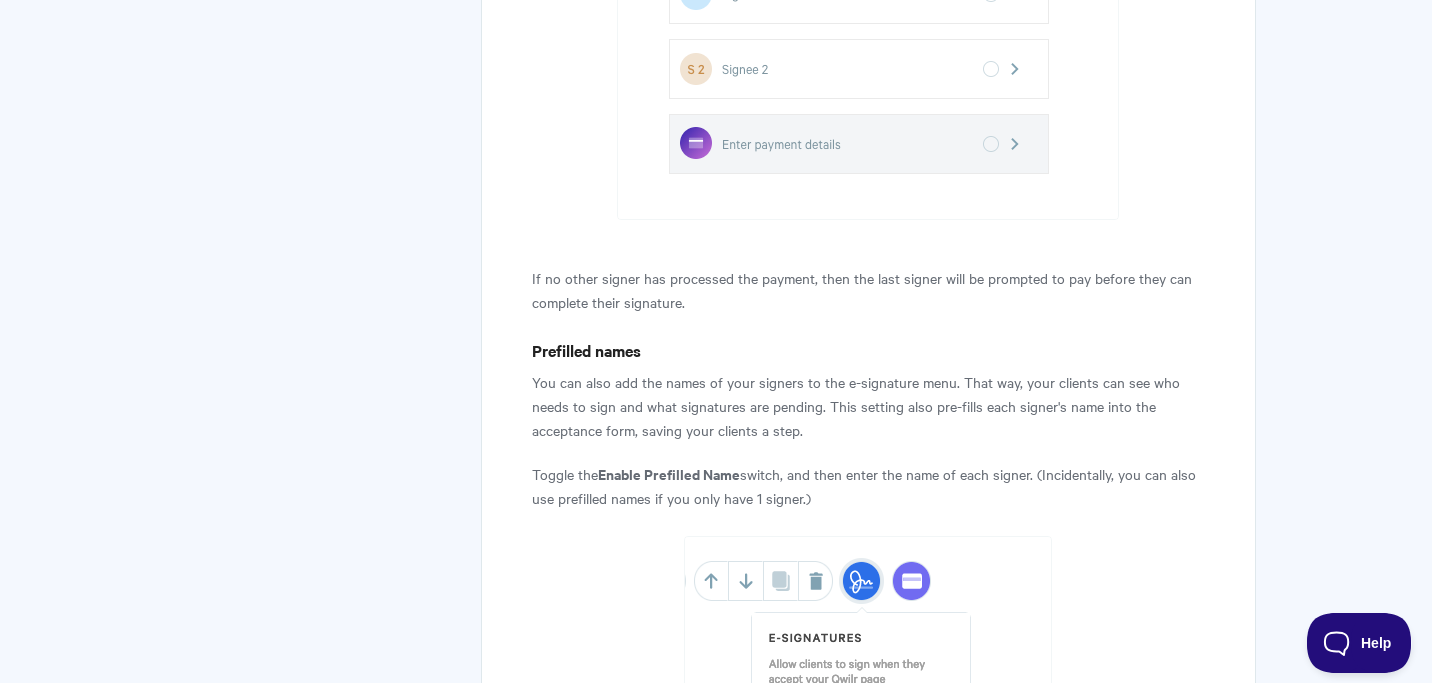 scroll, scrollTop: 3673, scrollLeft: 0, axis: vertical 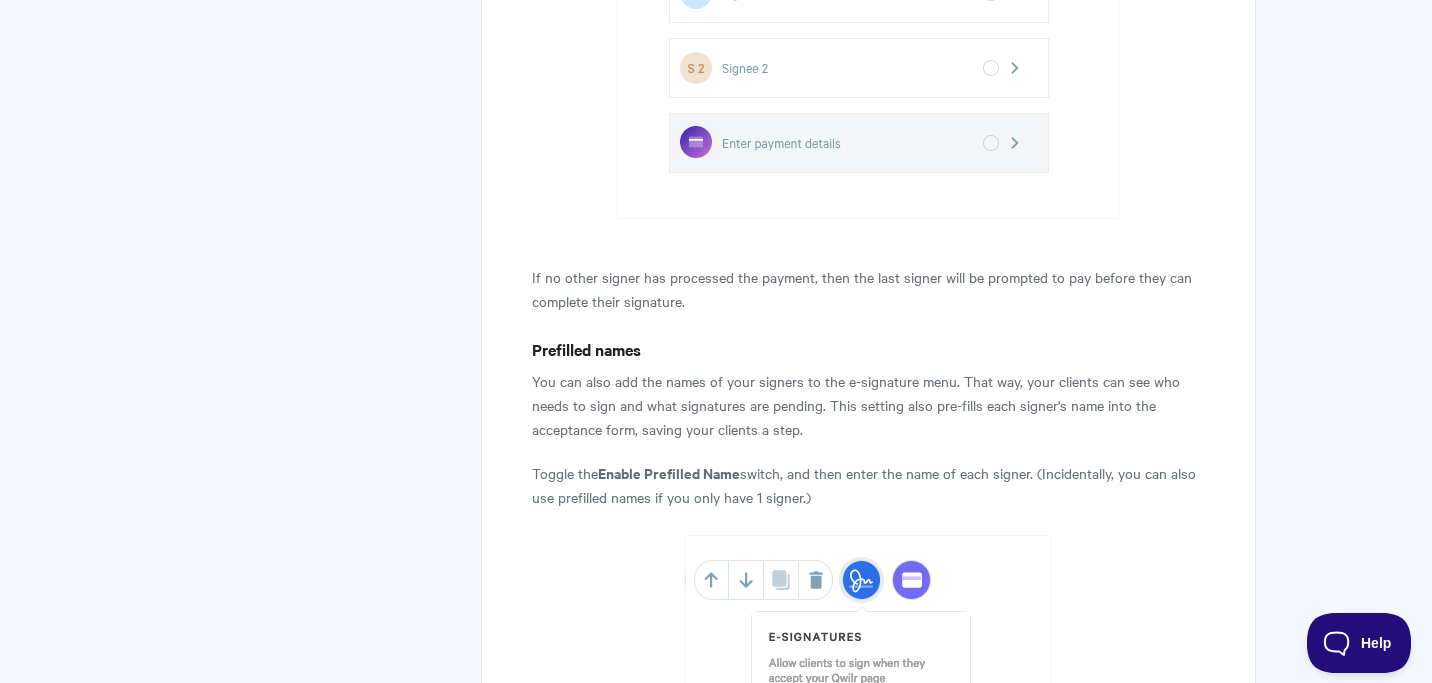 click on "You can also add the names of your signers to the e-signature menu. That way, your clients can see who needs to sign and what signatures are pending. This setting also pre-fills each signer's name into the acceptance form, saving your clients a step." at bounding box center (868, 405) 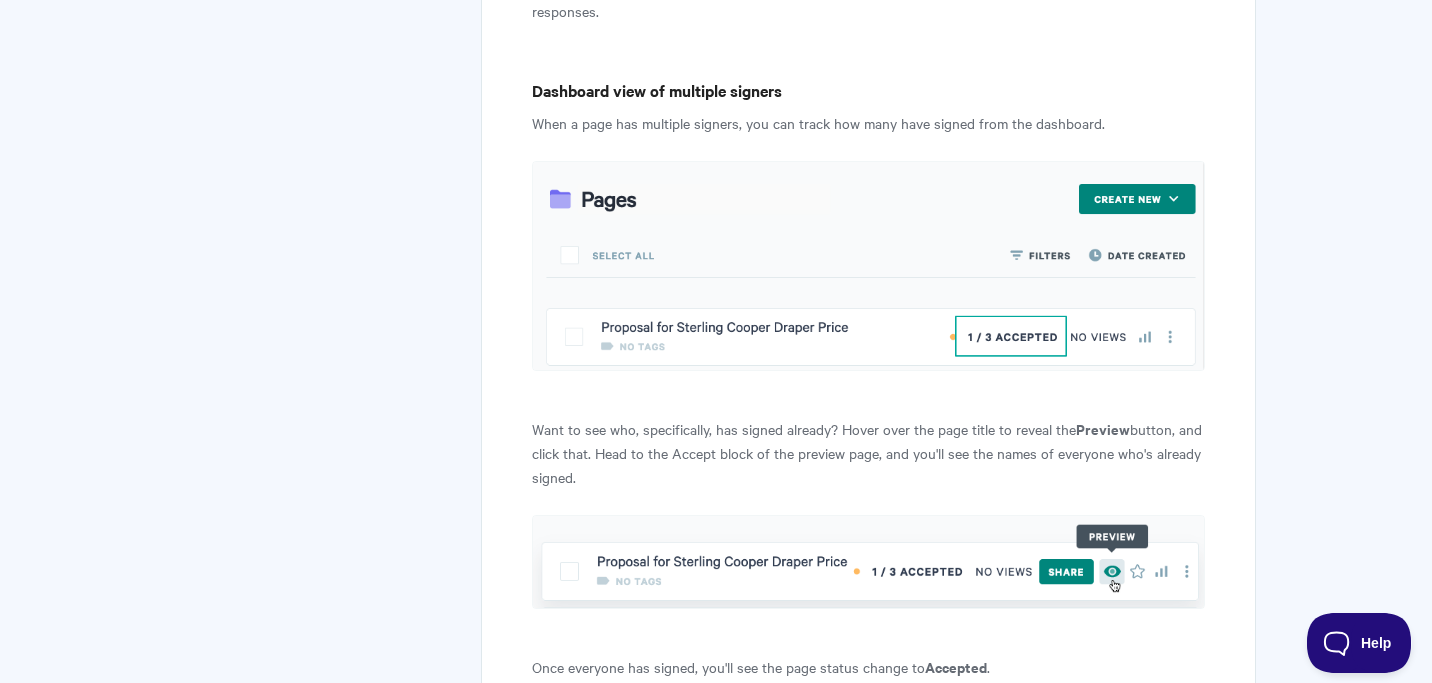 scroll, scrollTop: 8202, scrollLeft: 0, axis: vertical 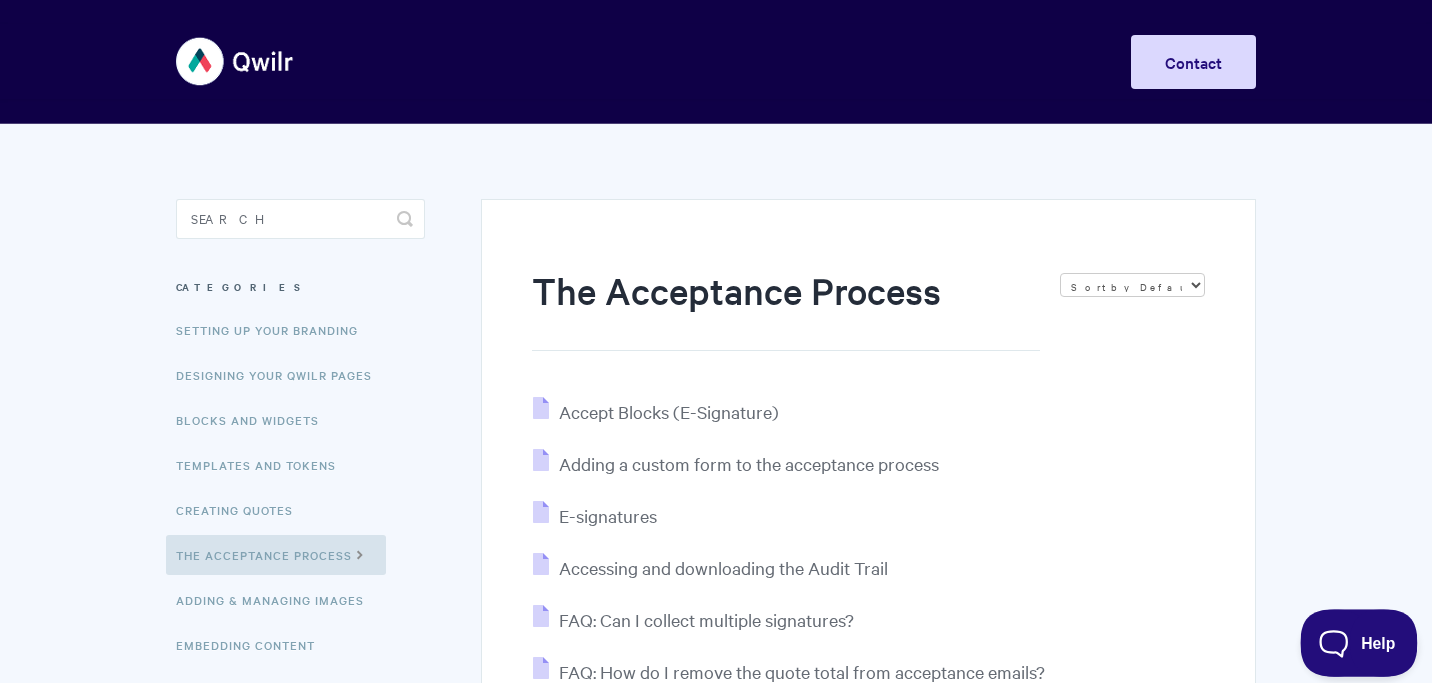 click on "Help" at bounding box center [1352, 639] 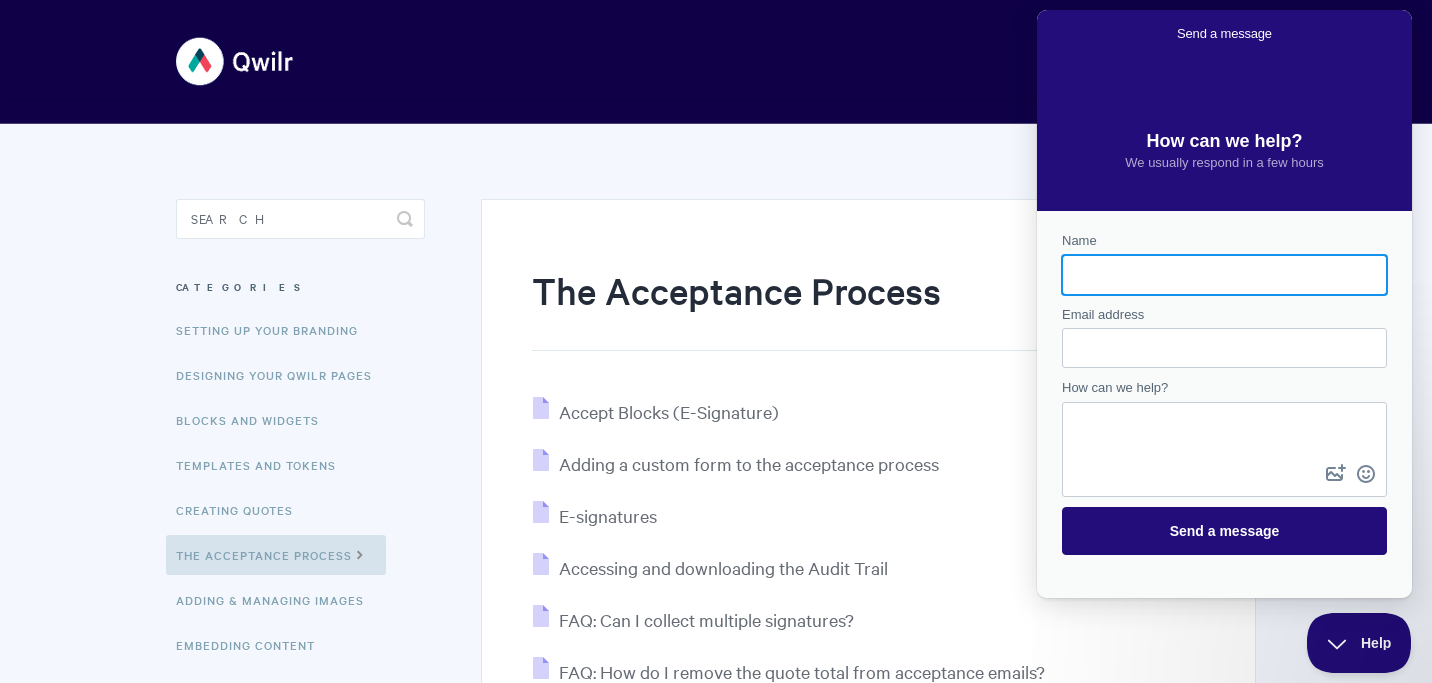 scroll, scrollTop: 0, scrollLeft: 0, axis: both 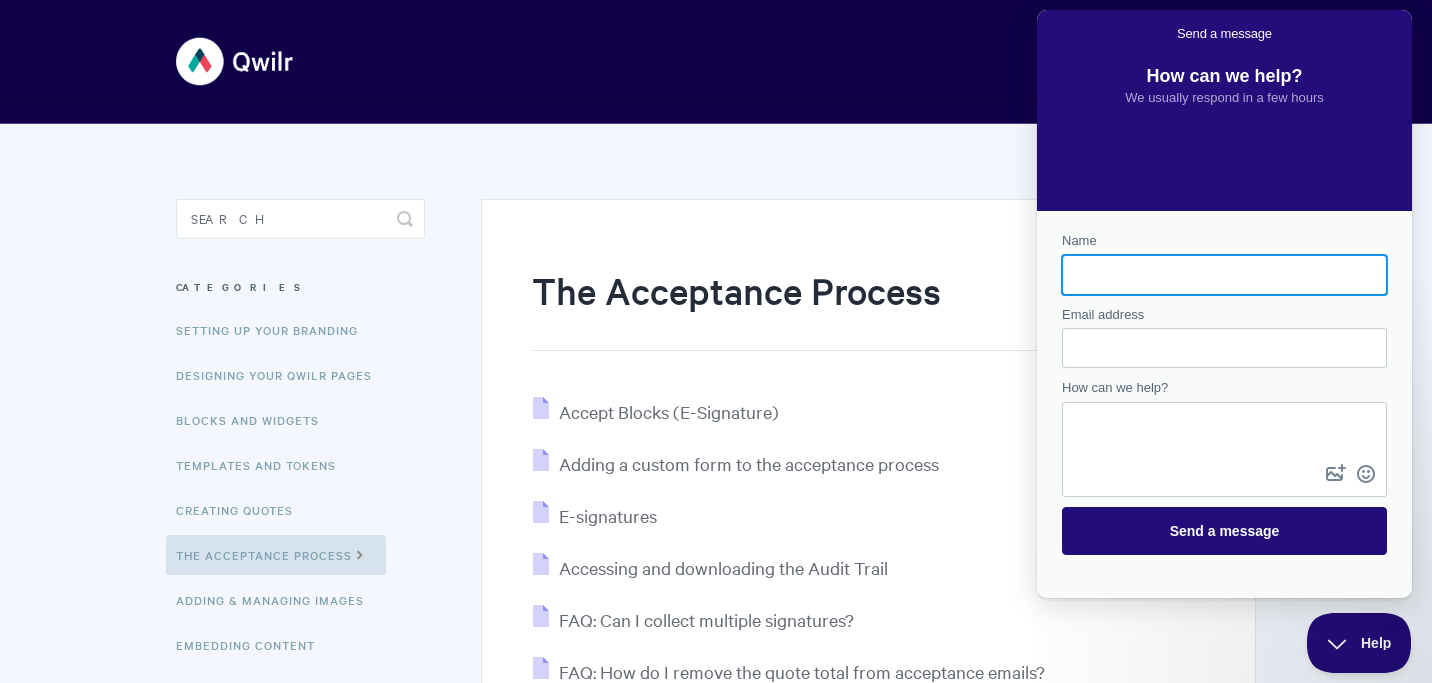 click on "Name" at bounding box center [1224, 275] 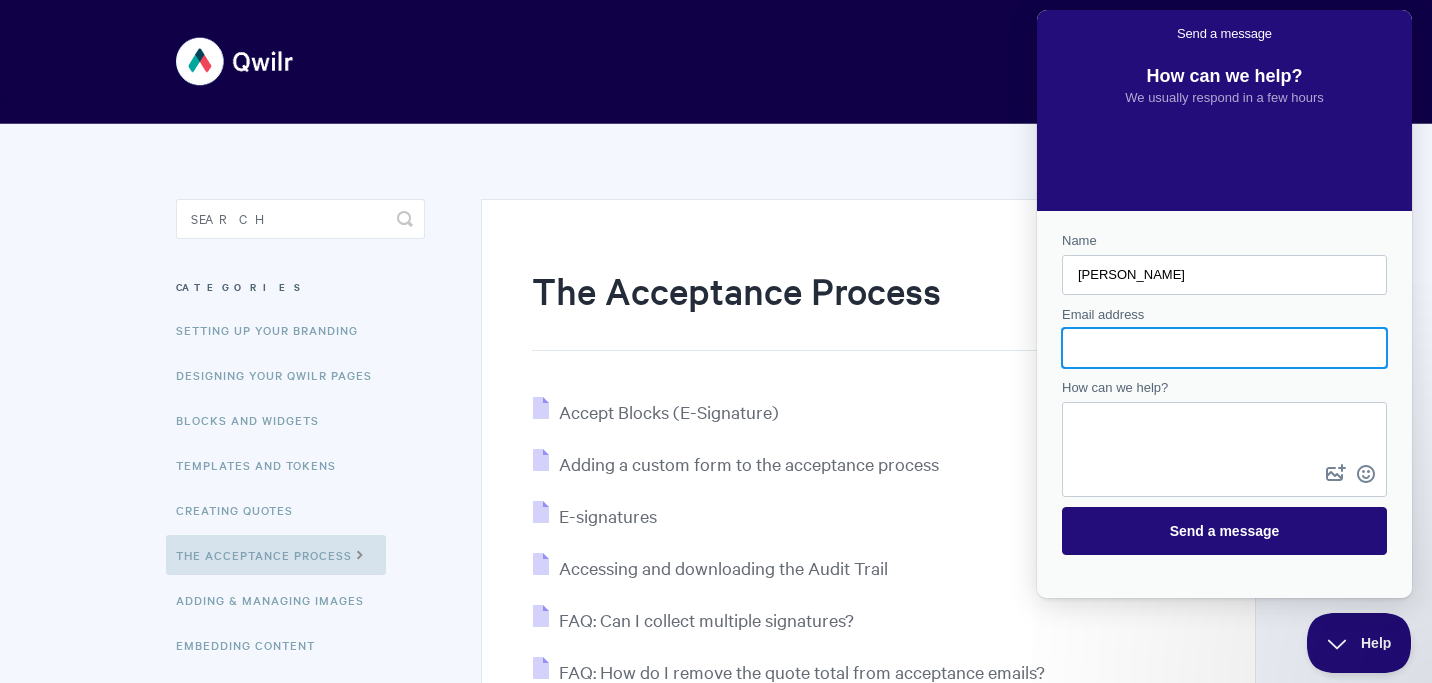 click on "Email address" at bounding box center [1224, 348] 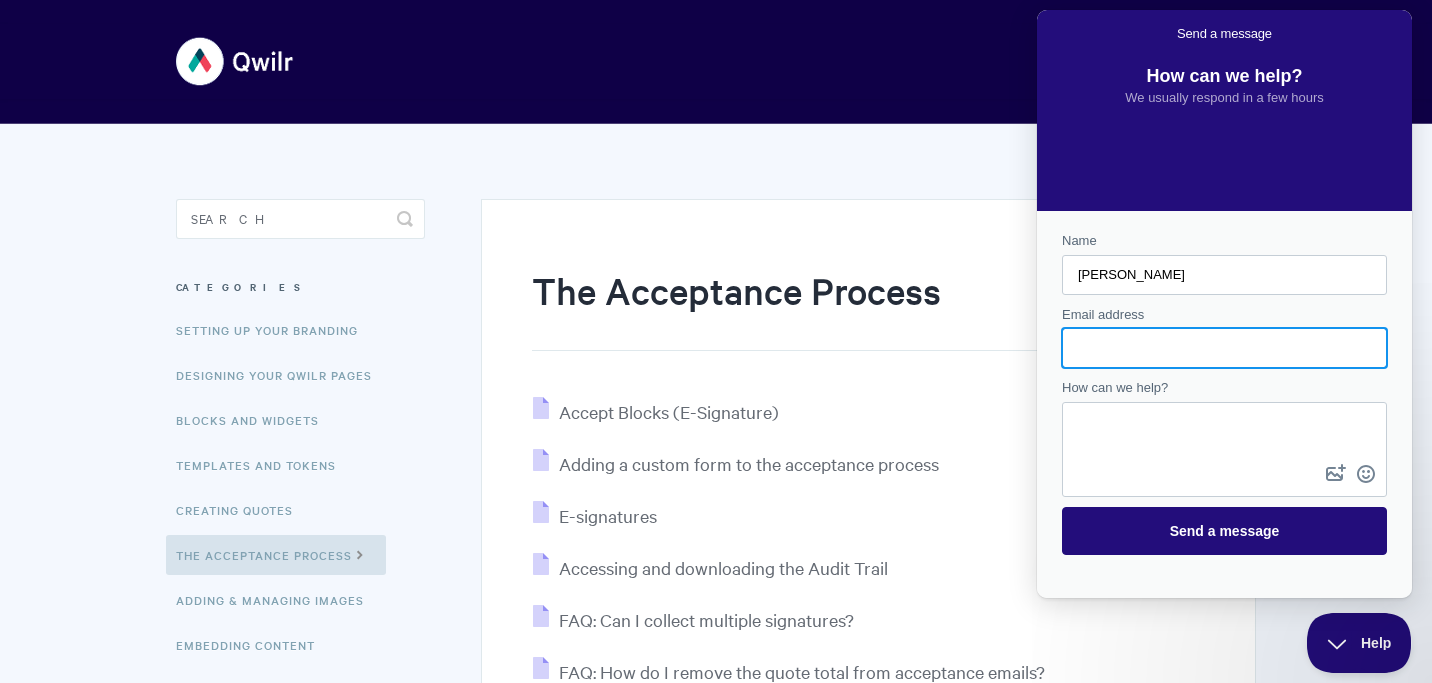 type on "amy@vounder.co.uk" 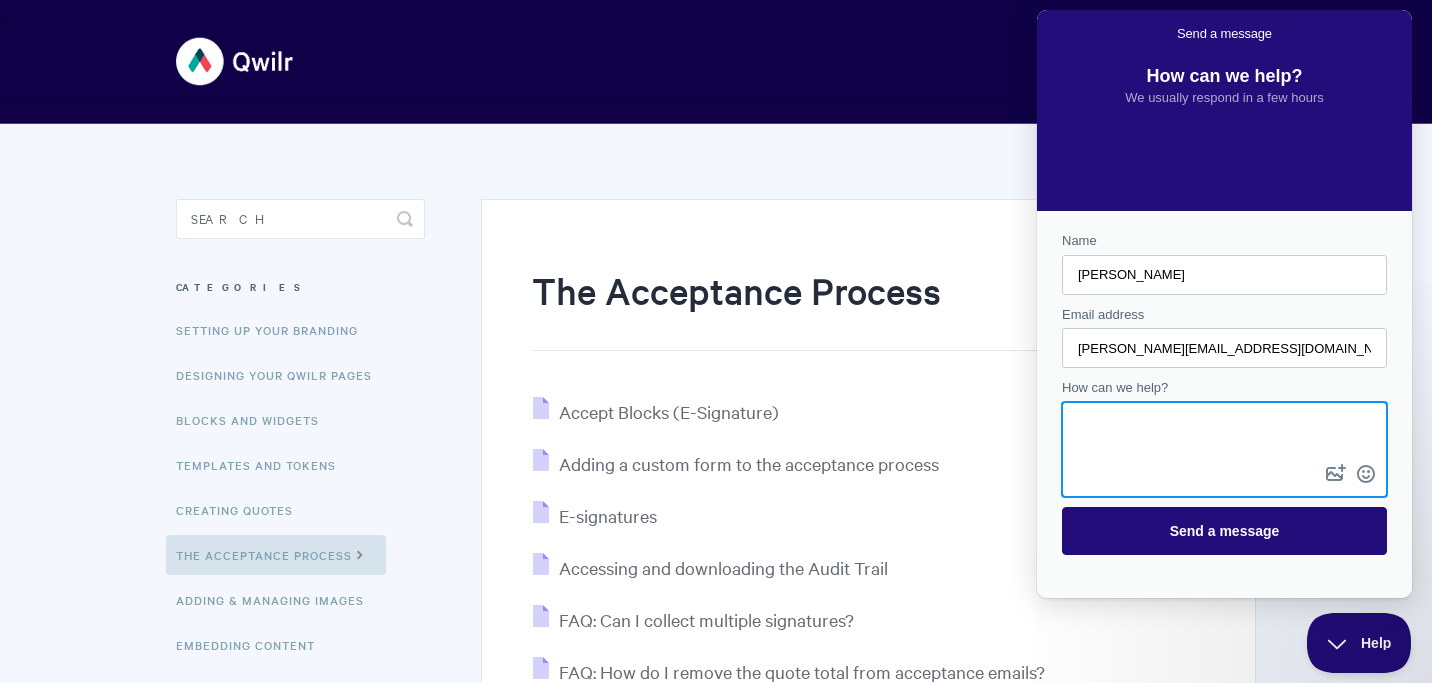 click on "How can we help?" at bounding box center [1224, 432] 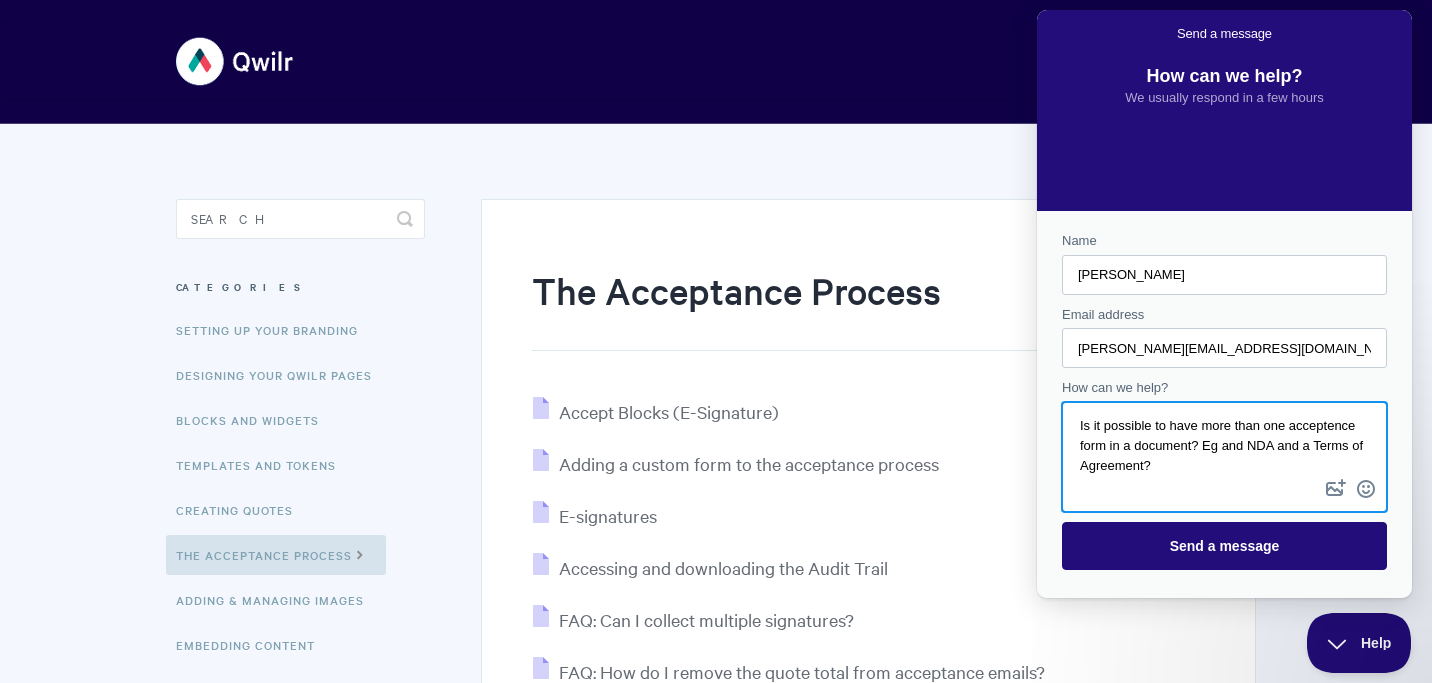 click on "Is it possible to have more than one acceptence form in a document? Eg and NDA and a Terms of Agreement?" at bounding box center (1224, 439) 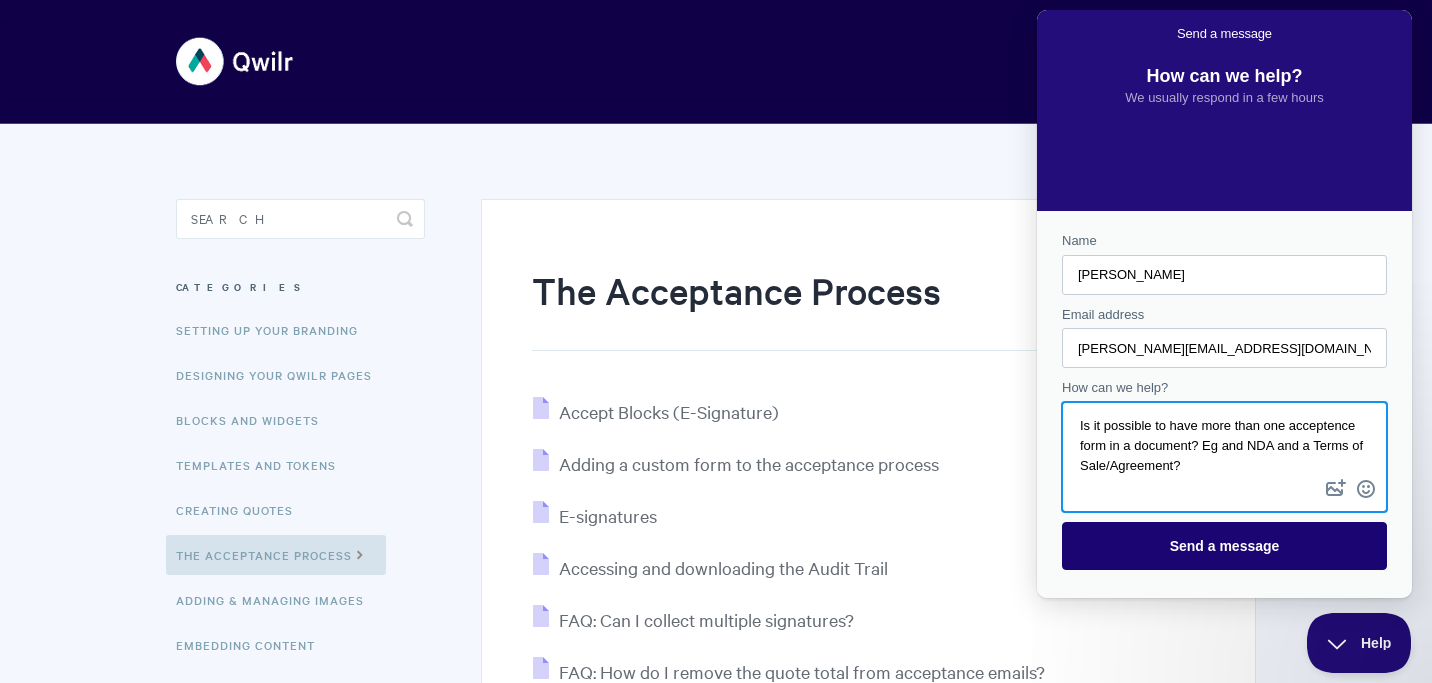 type on "Is it possible to have more than one acceptence form in a document? Eg and NDA and a Terms of Sale/Agreement?" 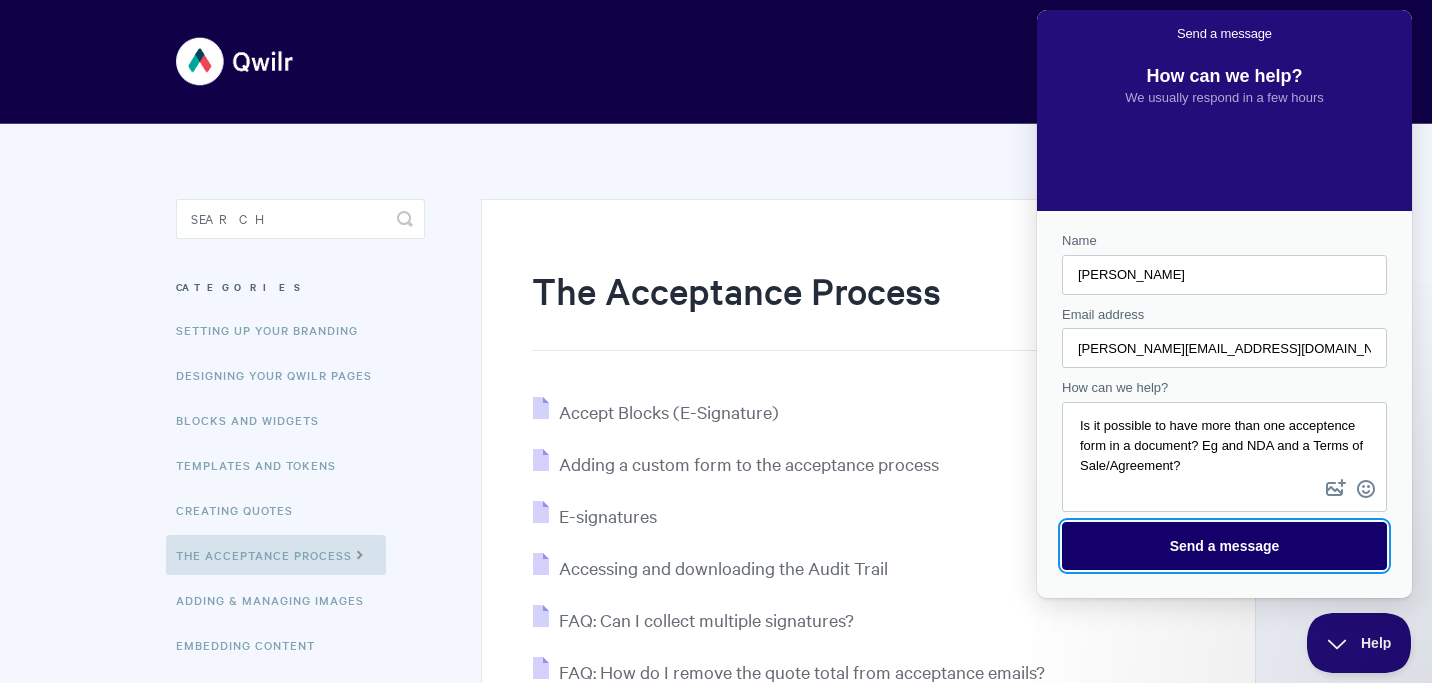 click on "Send a message" at bounding box center [1225, 546] 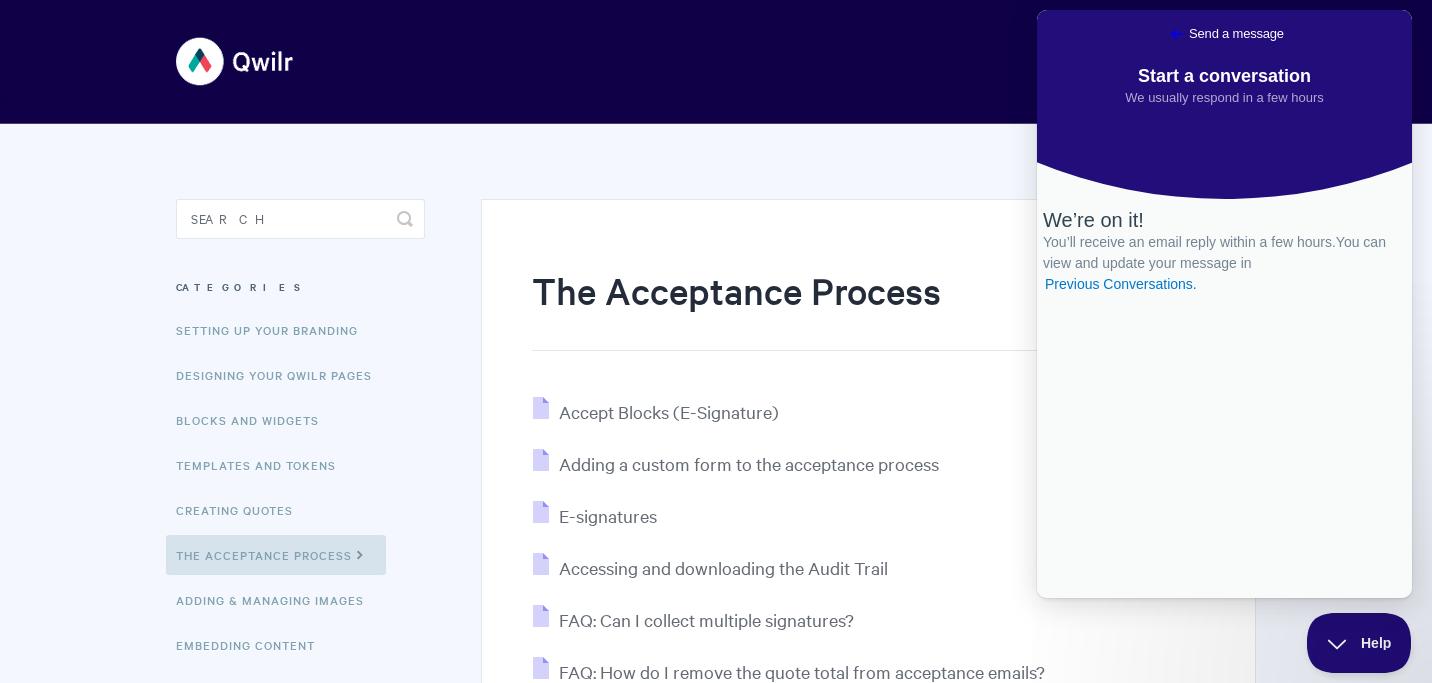 click on "Go back" at bounding box center (1177, 34) 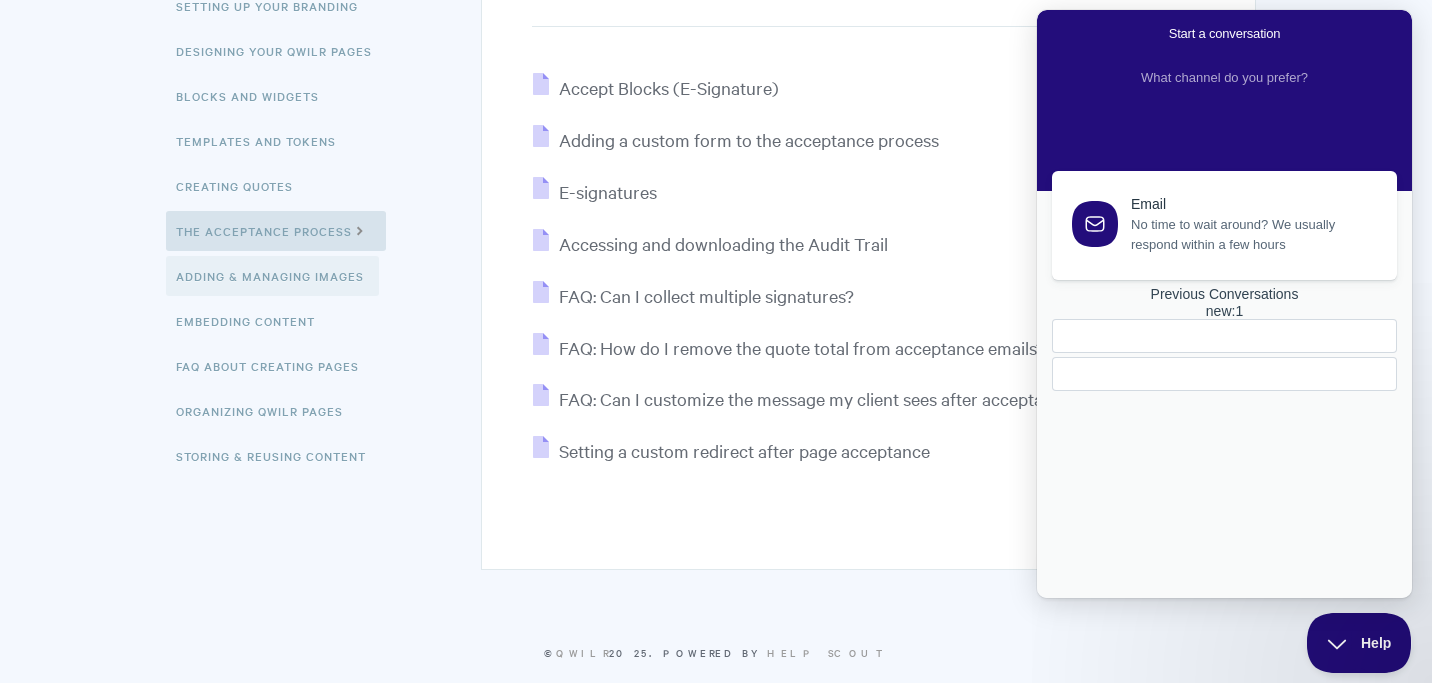 scroll, scrollTop: 325, scrollLeft: 0, axis: vertical 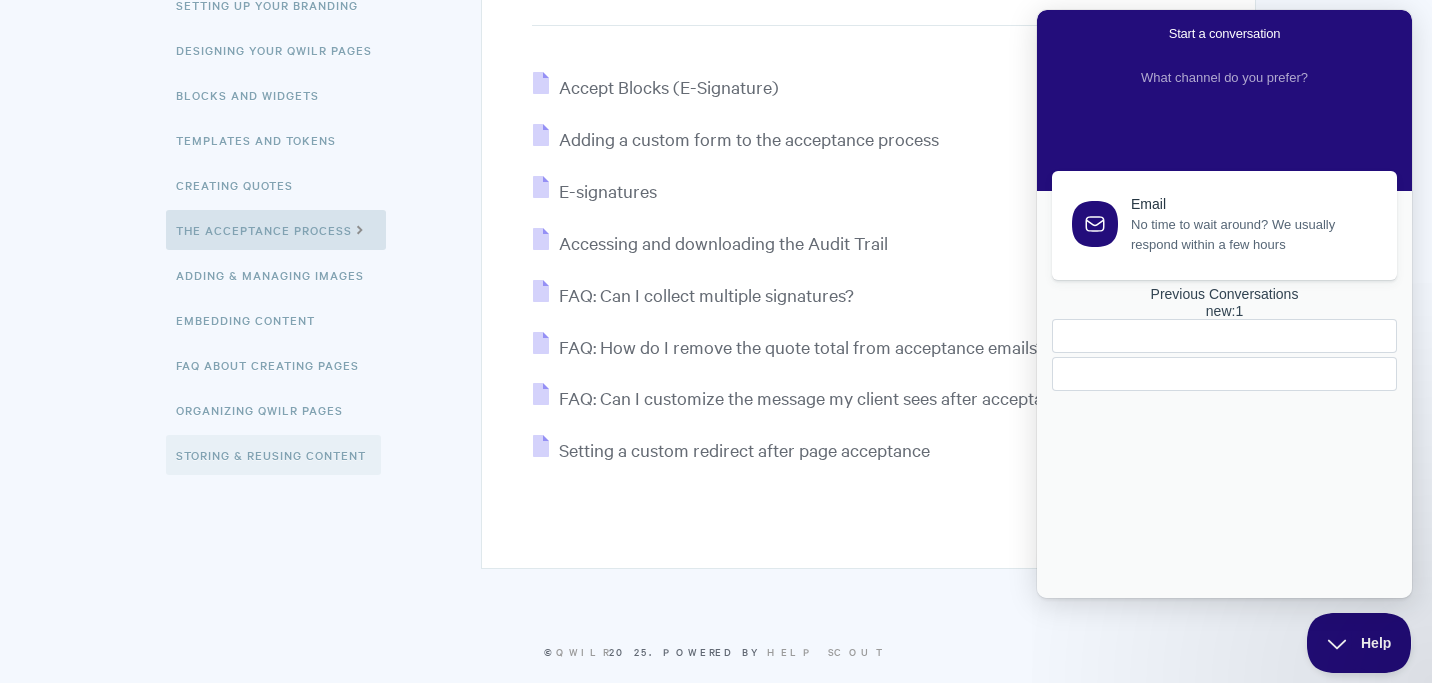 click on "Storing & Reusing Content" at bounding box center (273, 455) 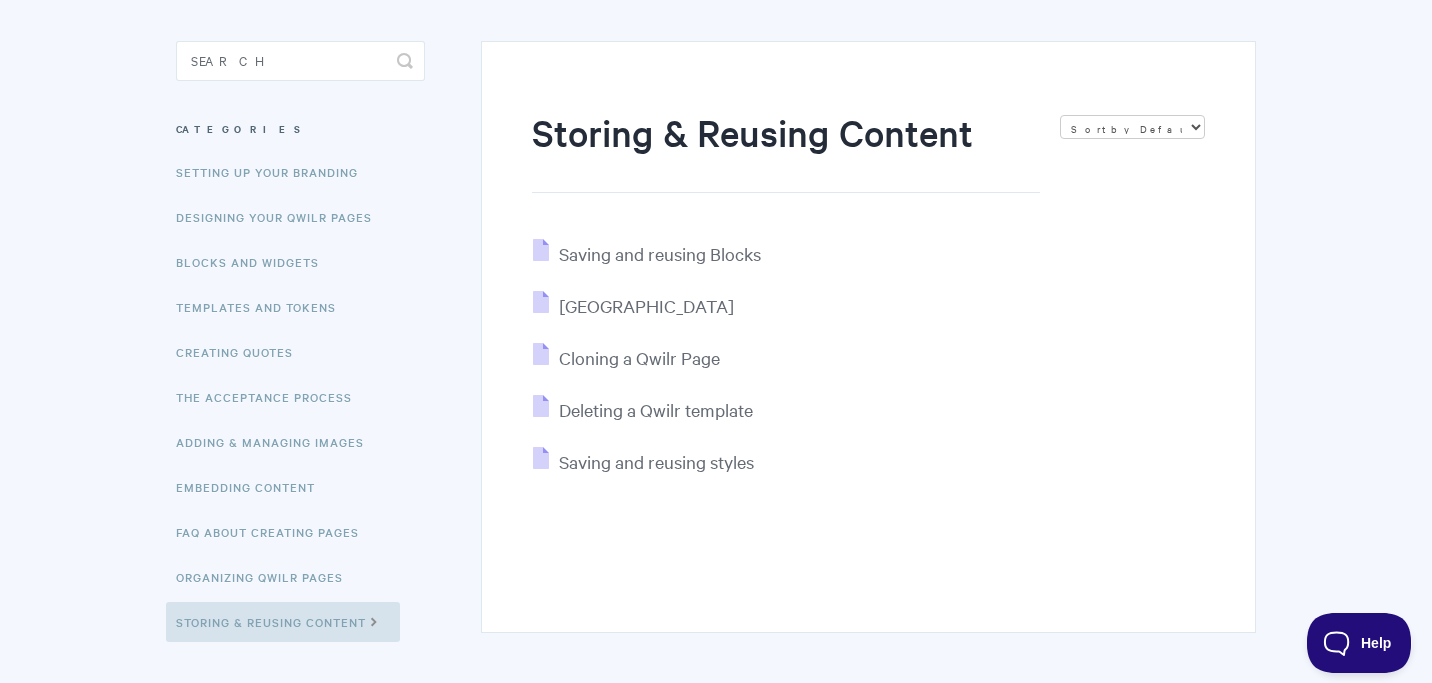 scroll, scrollTop: 0, scrollLeft: 0, axis: both 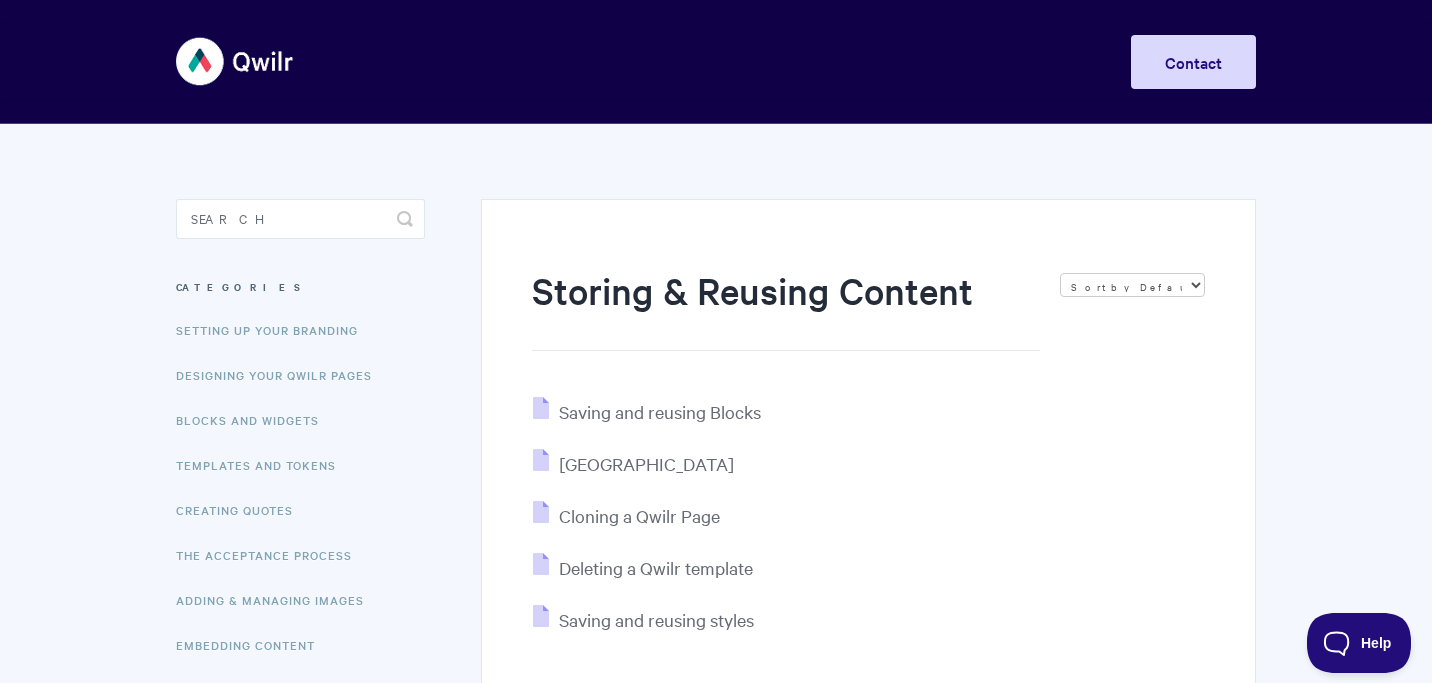 click at bounding box center [235, 61] 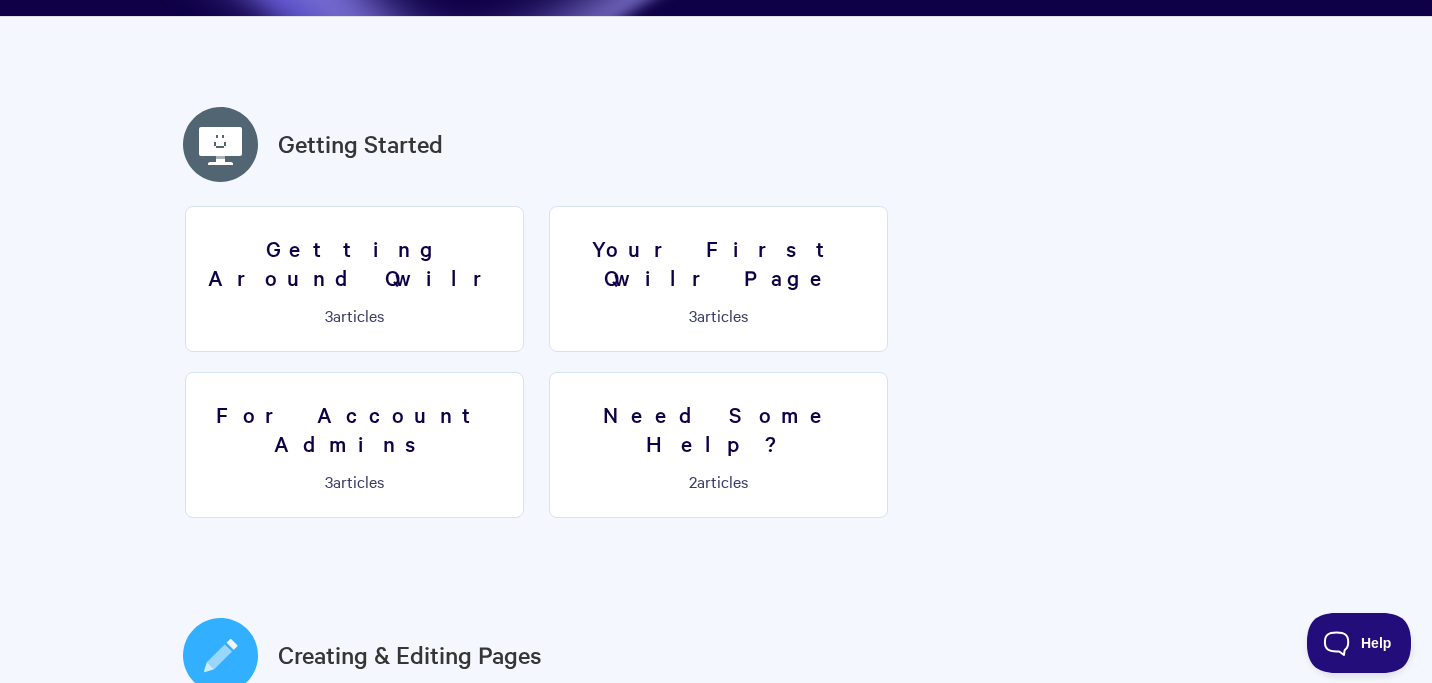 scroll, scrollTop: 0, scrollLeft: 0, axis: both 